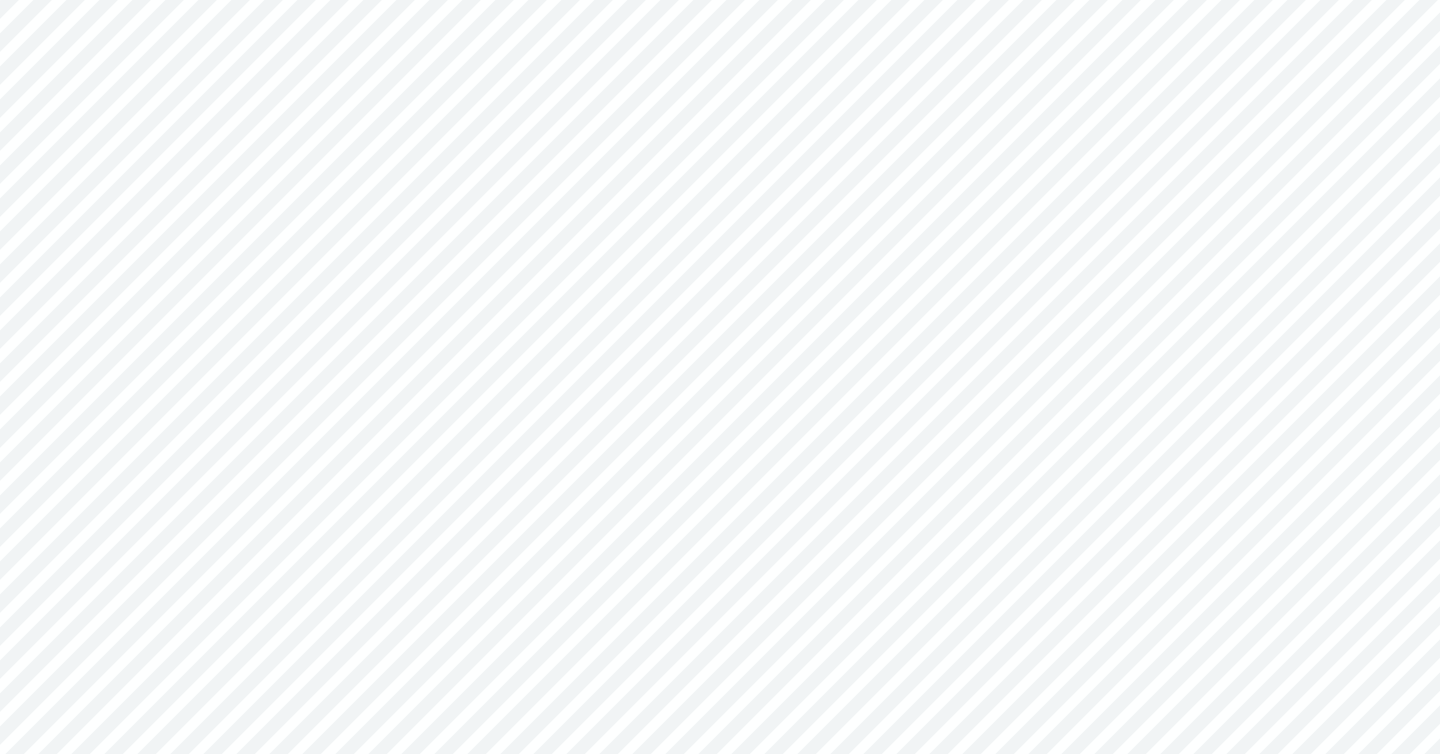 scroll, scrollTop: 0, scrollLeft: 0, axis: both 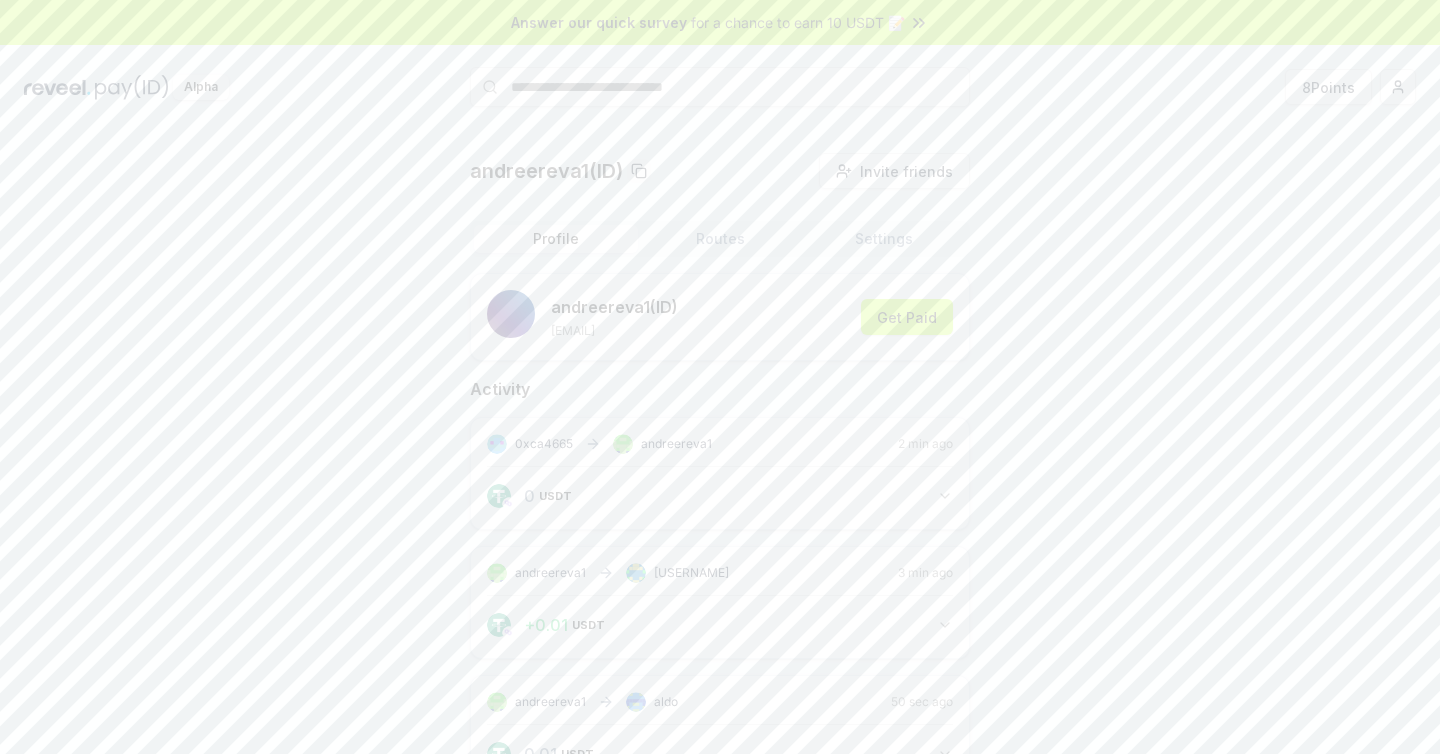 click on "[USERNAME] ([ID]) [EMAIL] Get Paid" at bounding box center (720, 317) 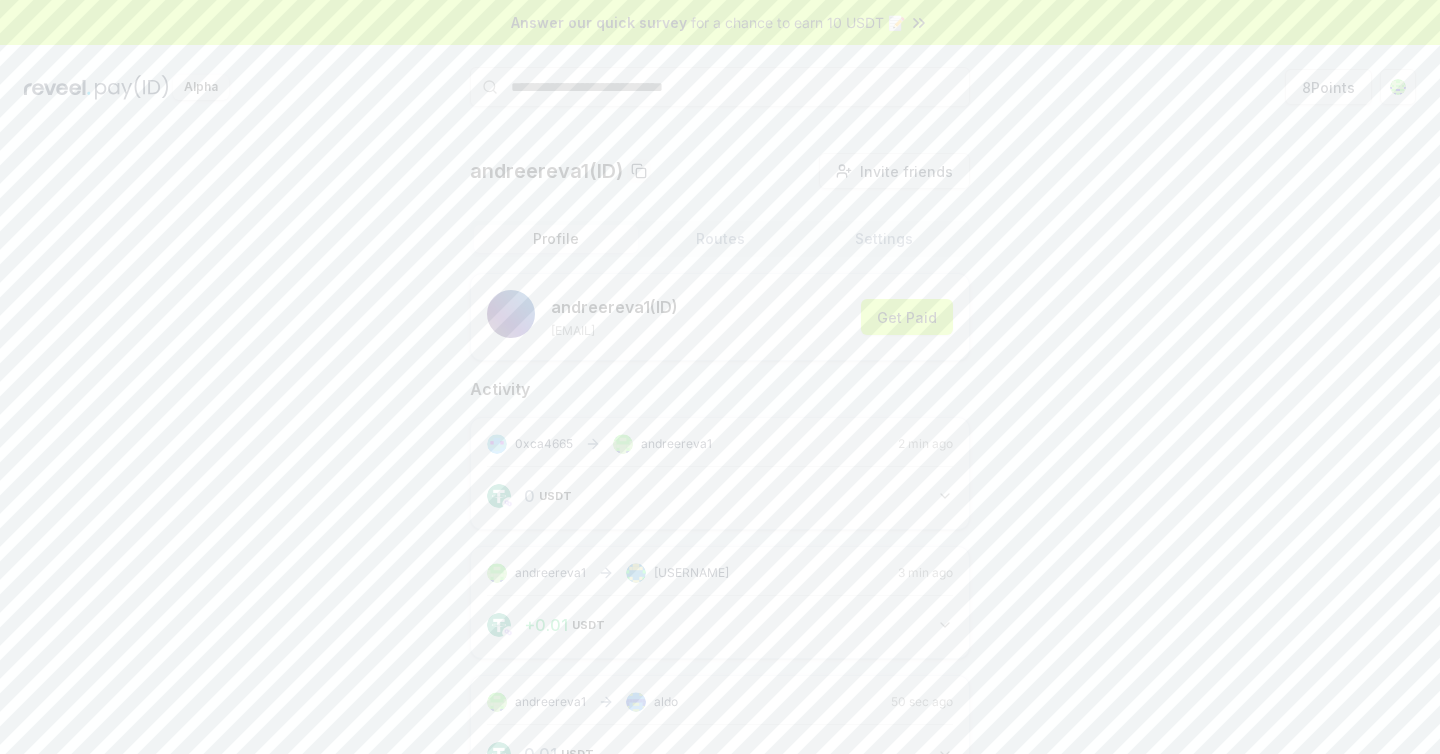 click on "Routes" at bounding box center [720, 239] 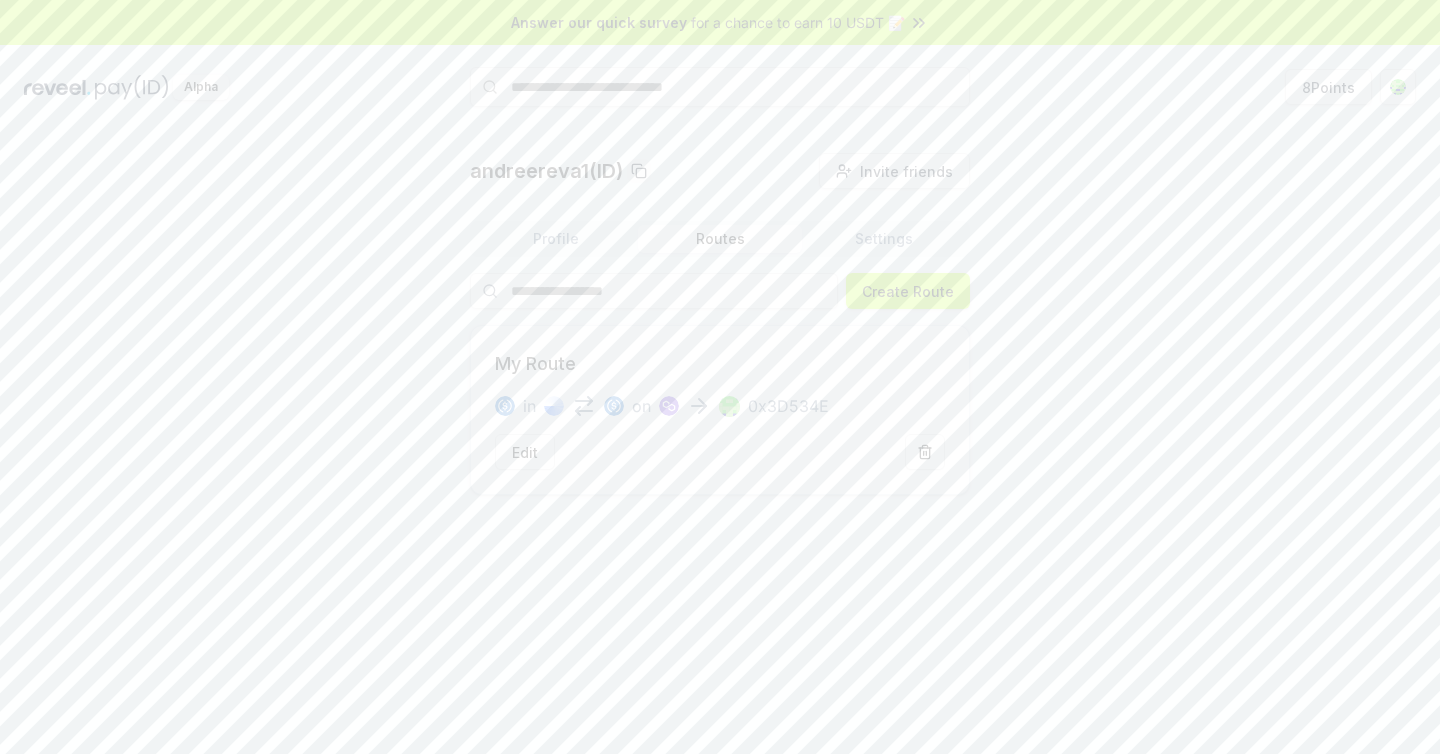 click at bounding box center (720, 87) 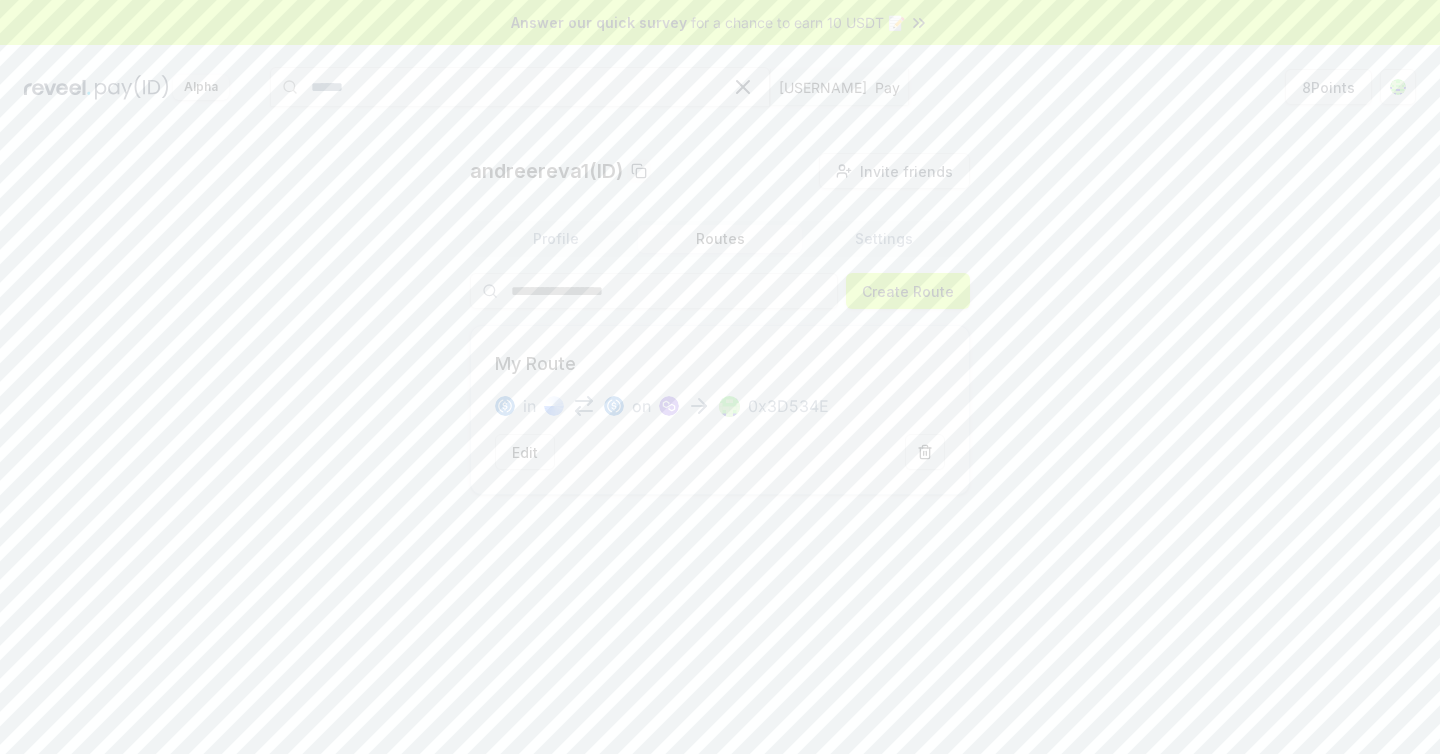 type on "******" 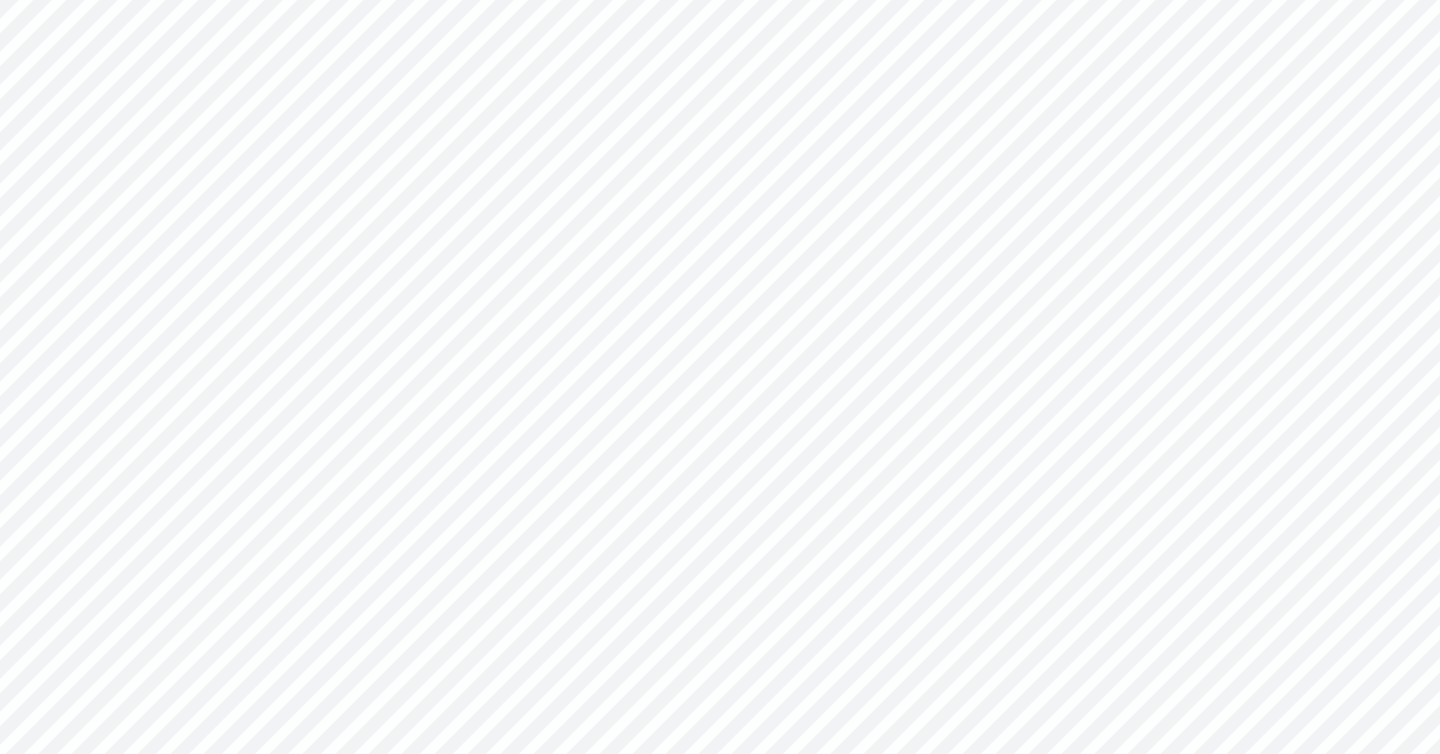 scroll, scrollTop: 0, scrollLeft: 0, axis: both 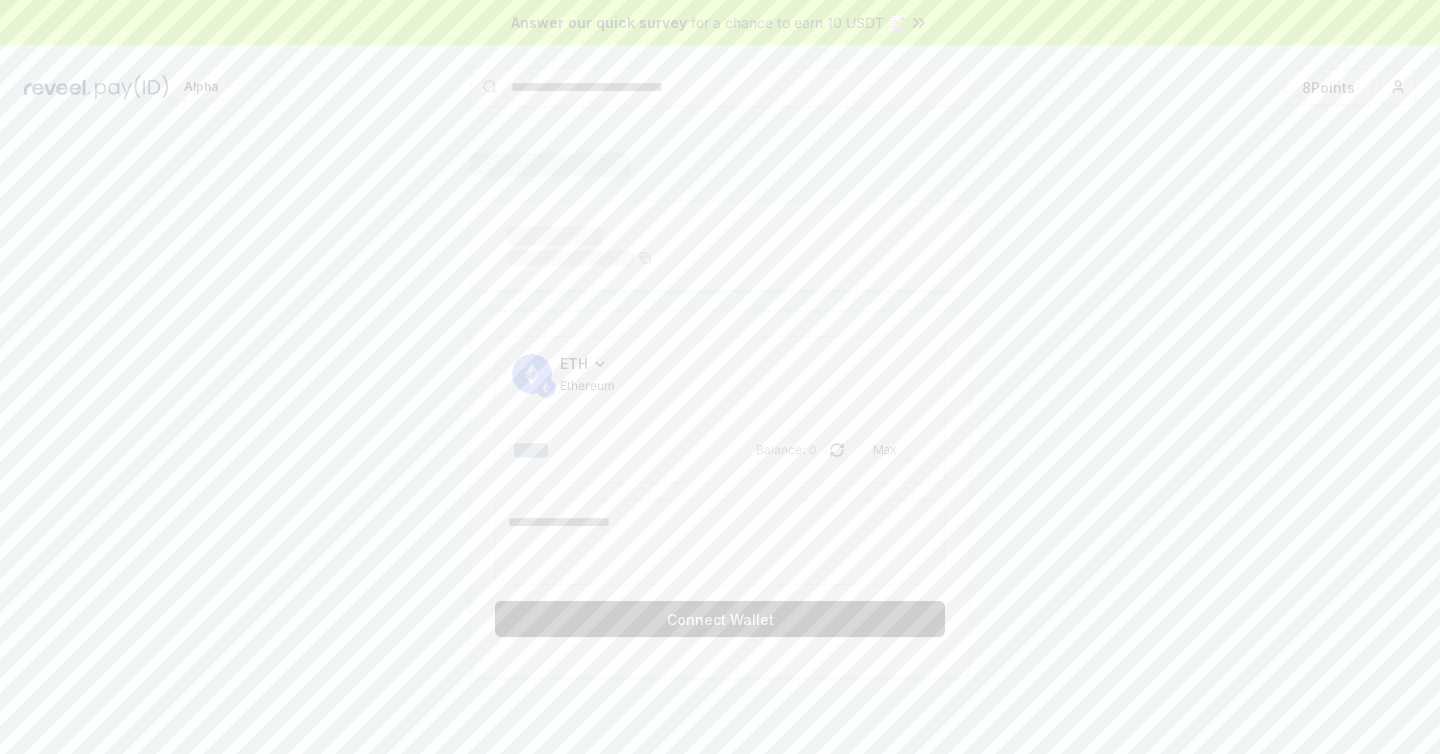 click on "ETH Ethereum" at bounding box center [587, 373] 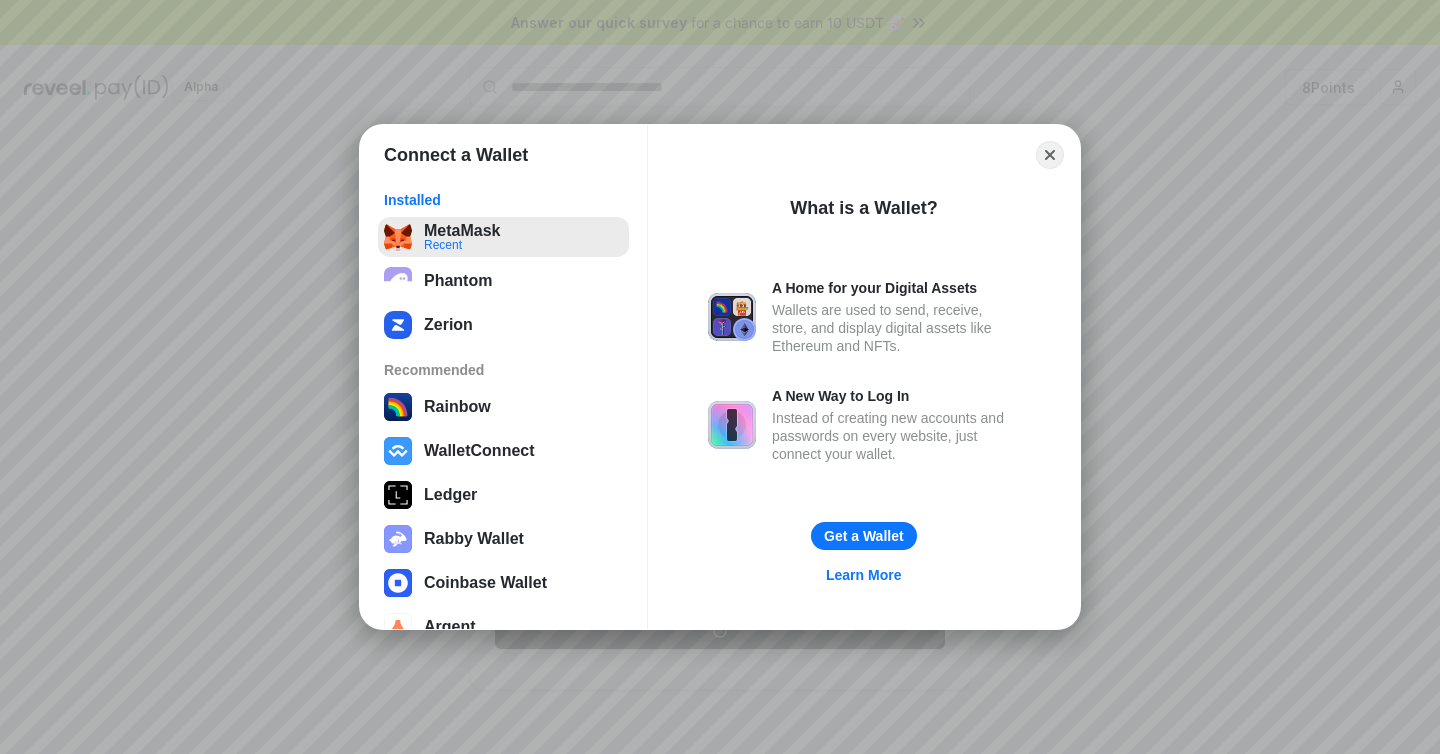 click on "MetaMask Recent" at bounding box center [503, 237] 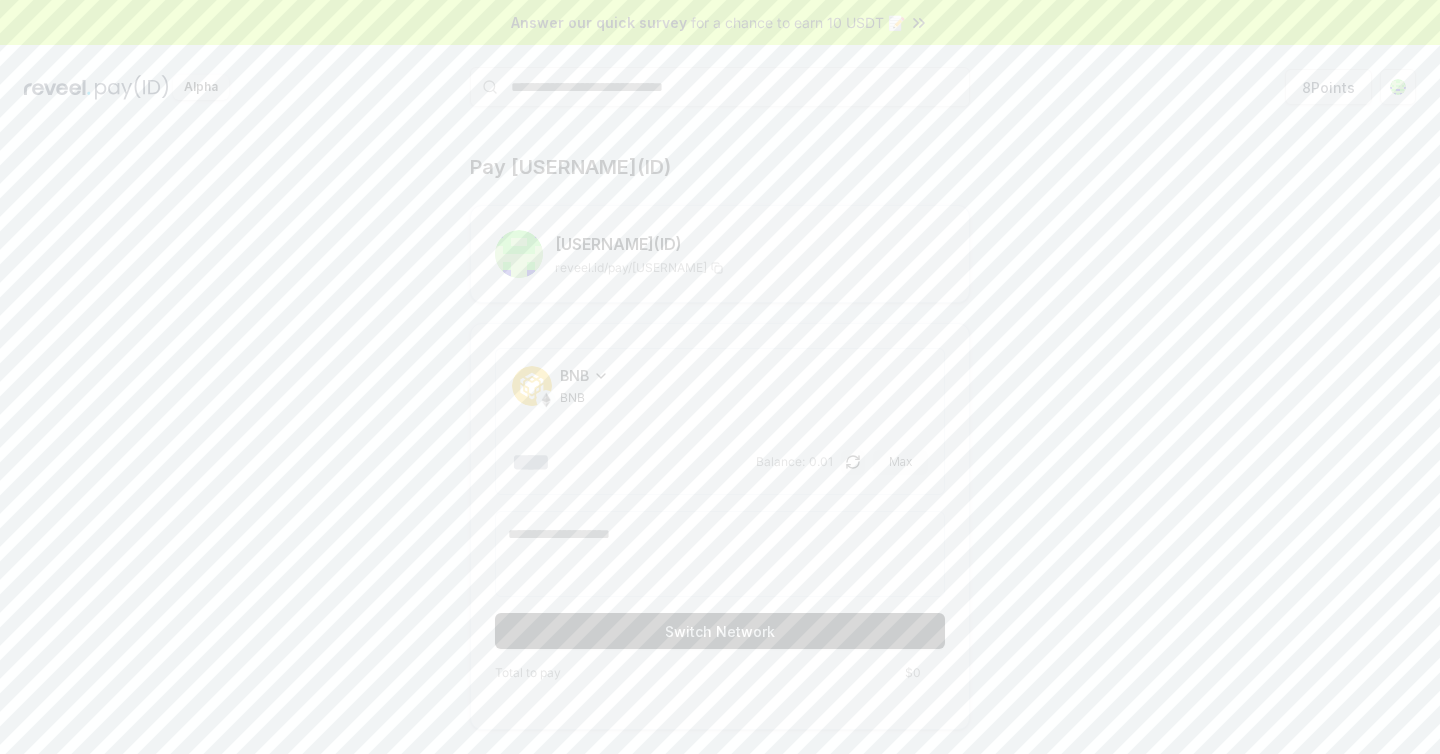 click on "BNB" at bounding box center [574, 375] 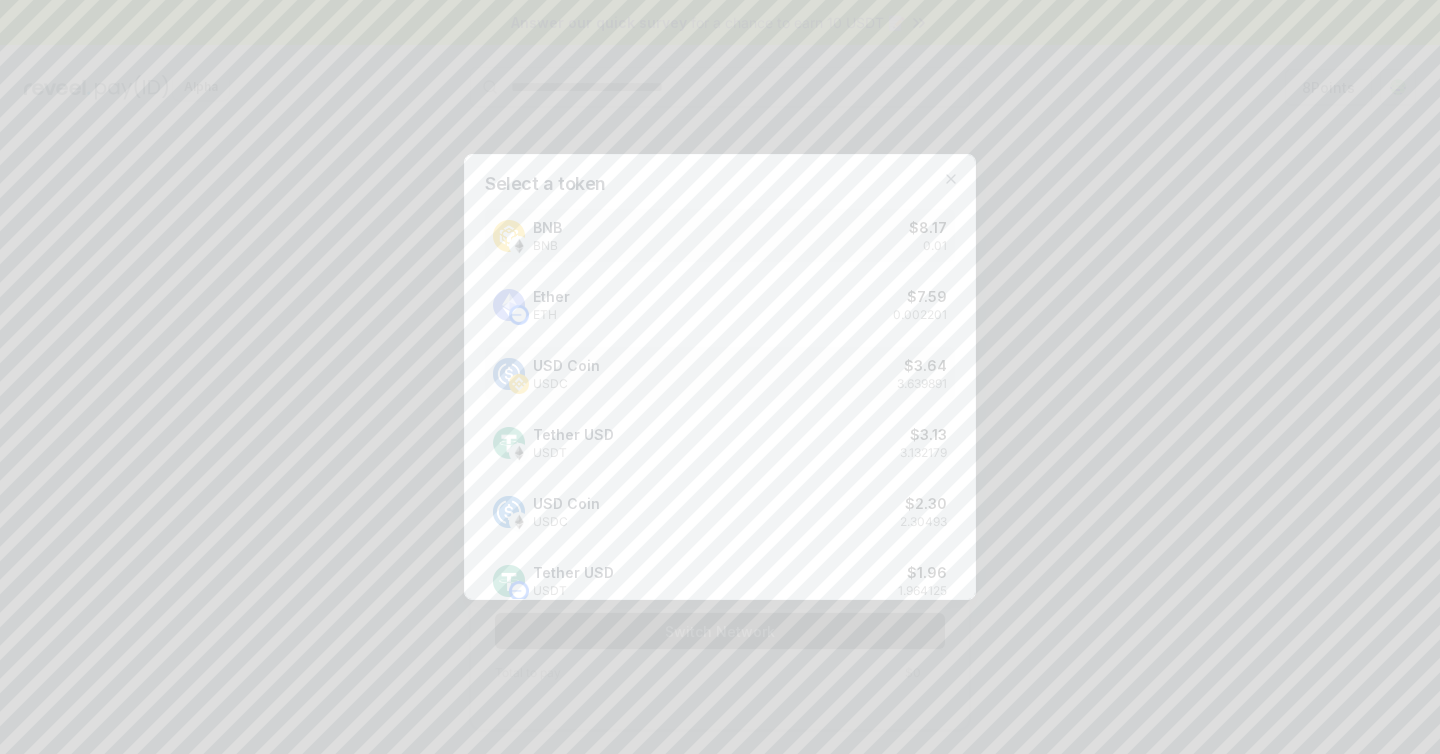 scroll, scrollTop: 20, scrollLeft: 0, axis: vertical 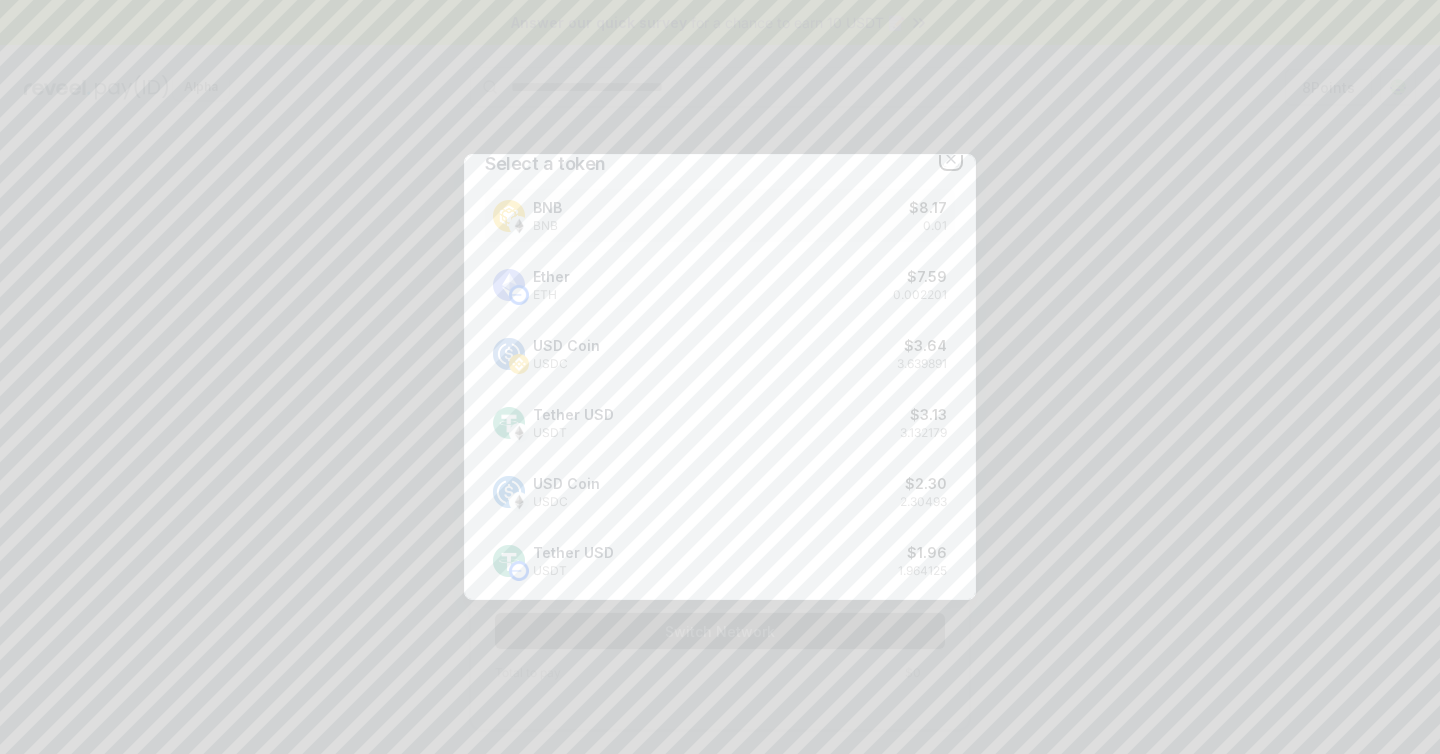 click 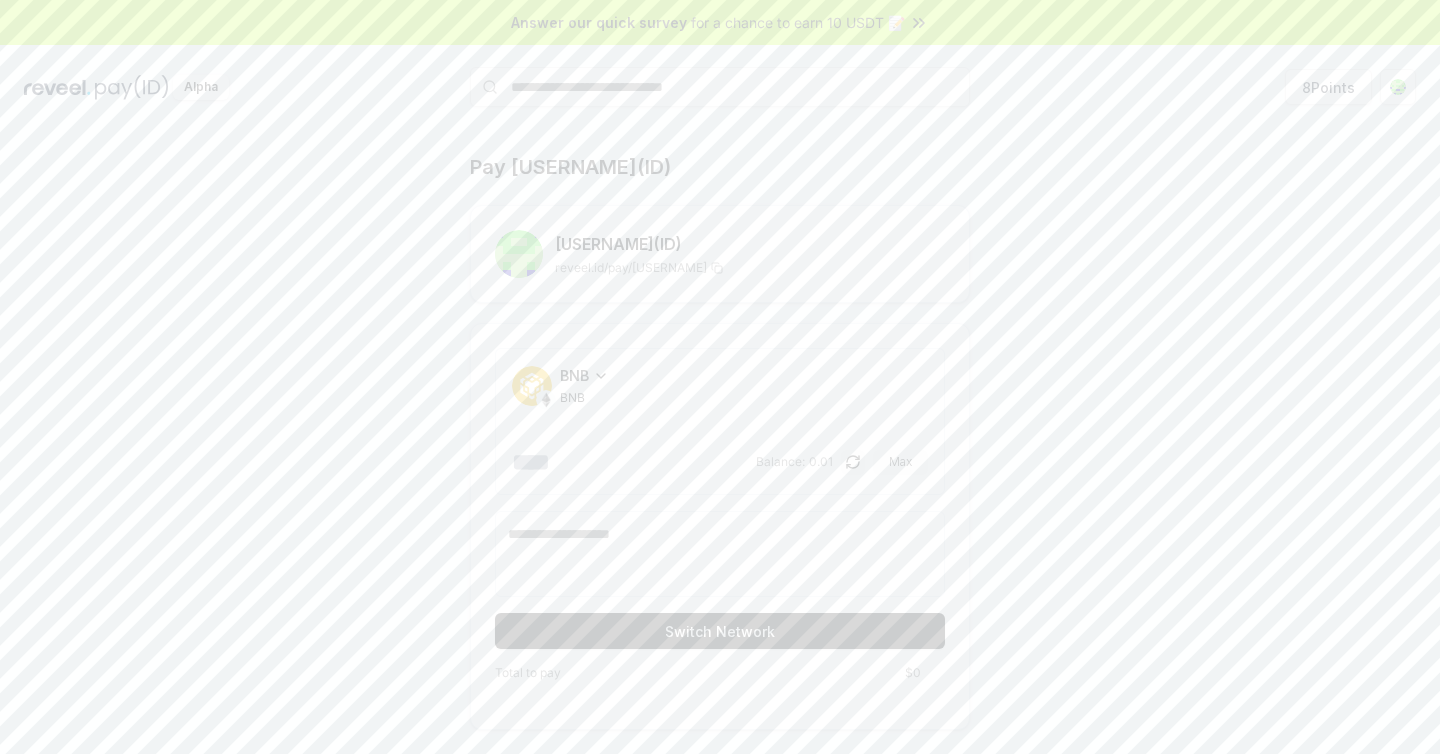 click 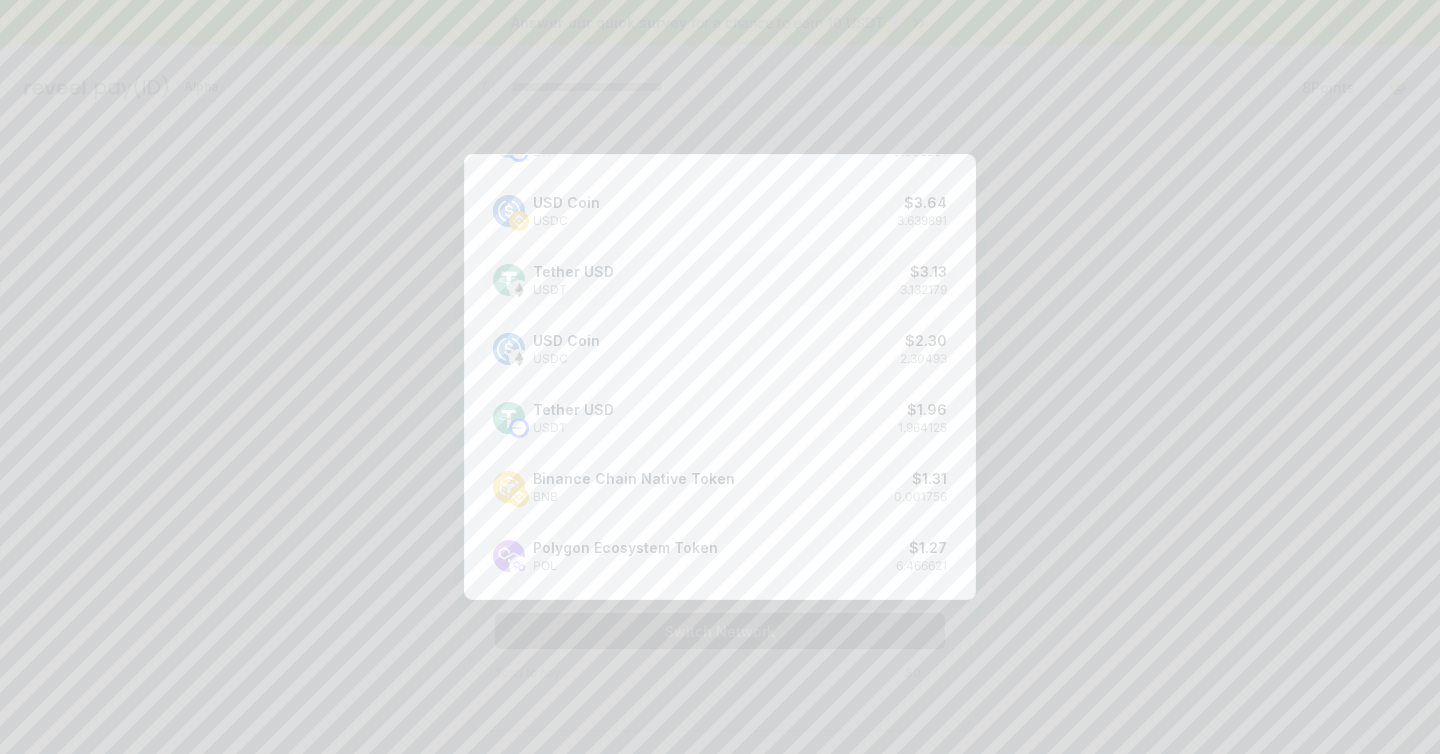 scroll, scrollTop: 164, scrollLeft: 0, axis: vertical 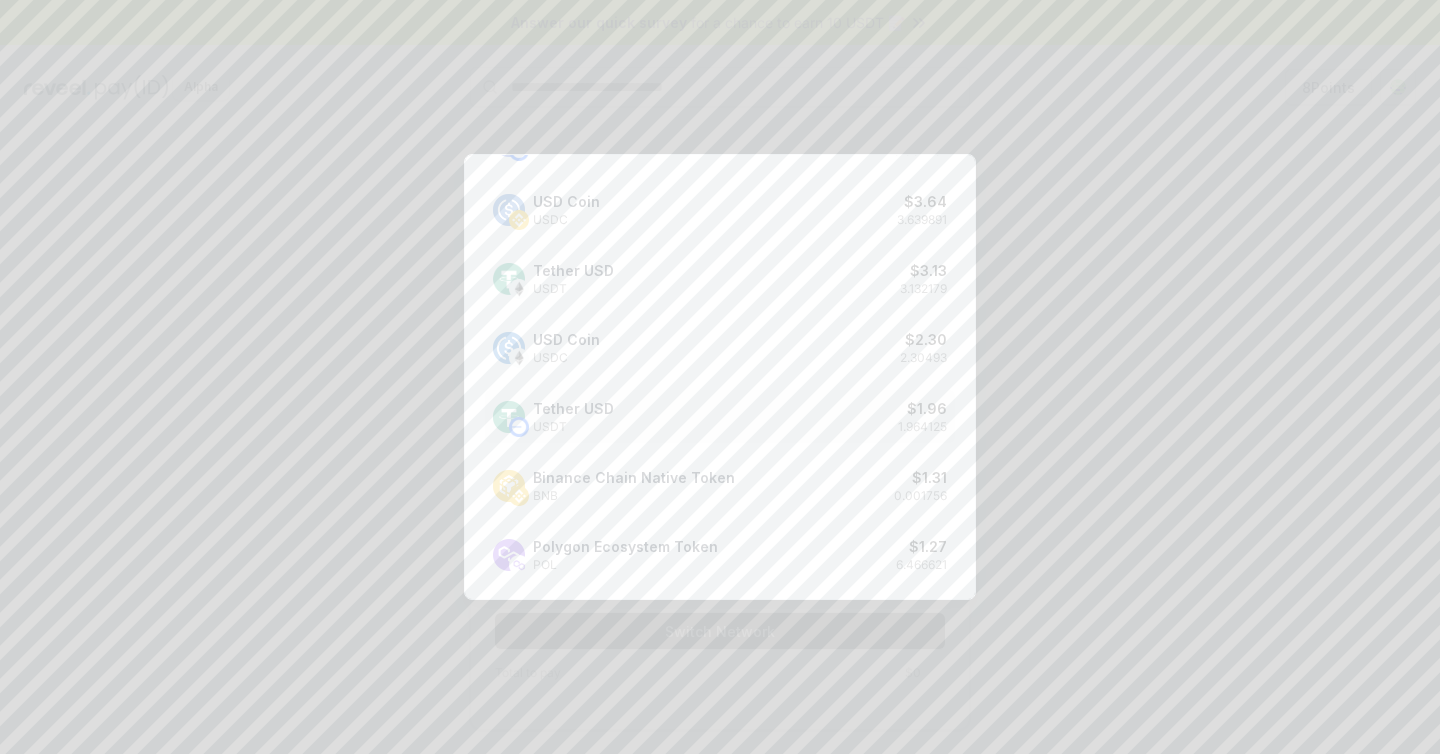 click on "Tether USD USDT $ 1.96 1.964125" at bounding box center [720, 416] 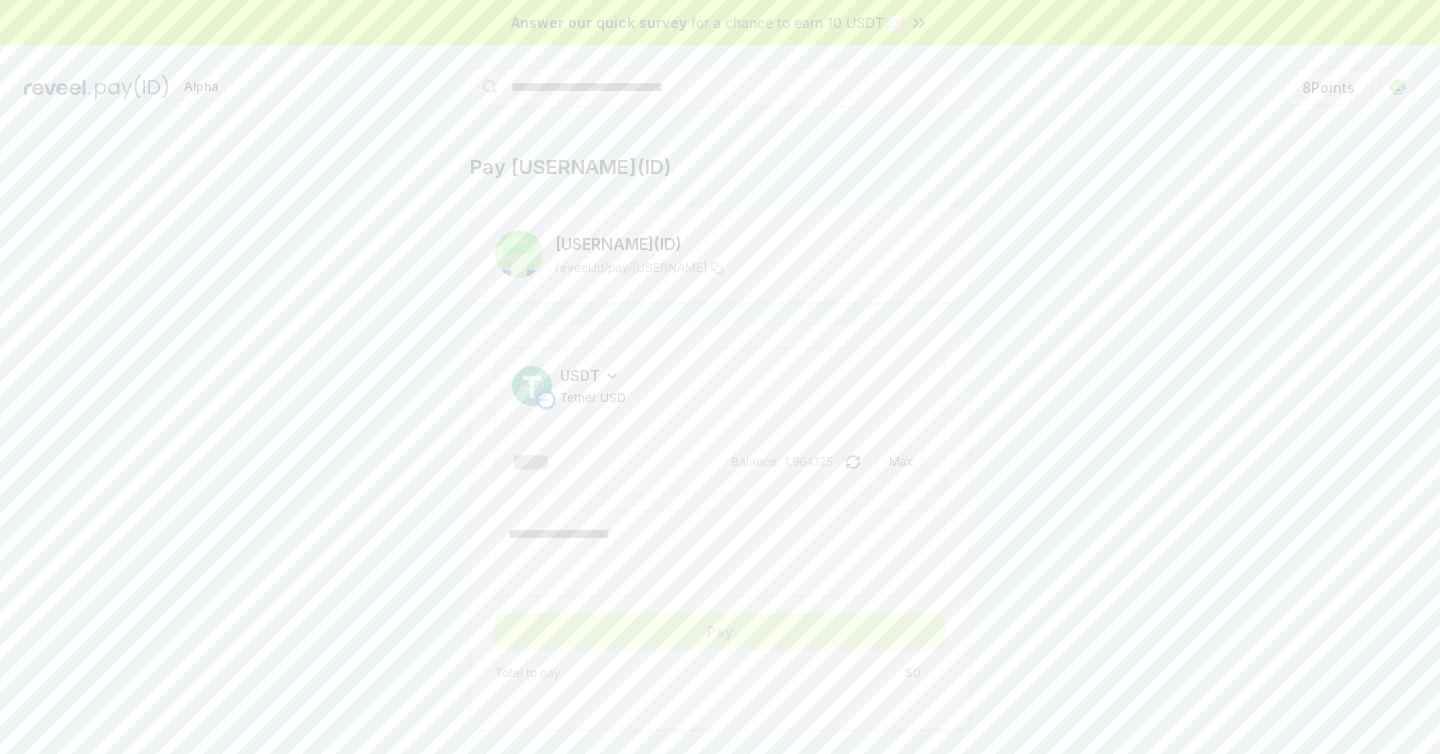 click at bounding box center [619, 462] 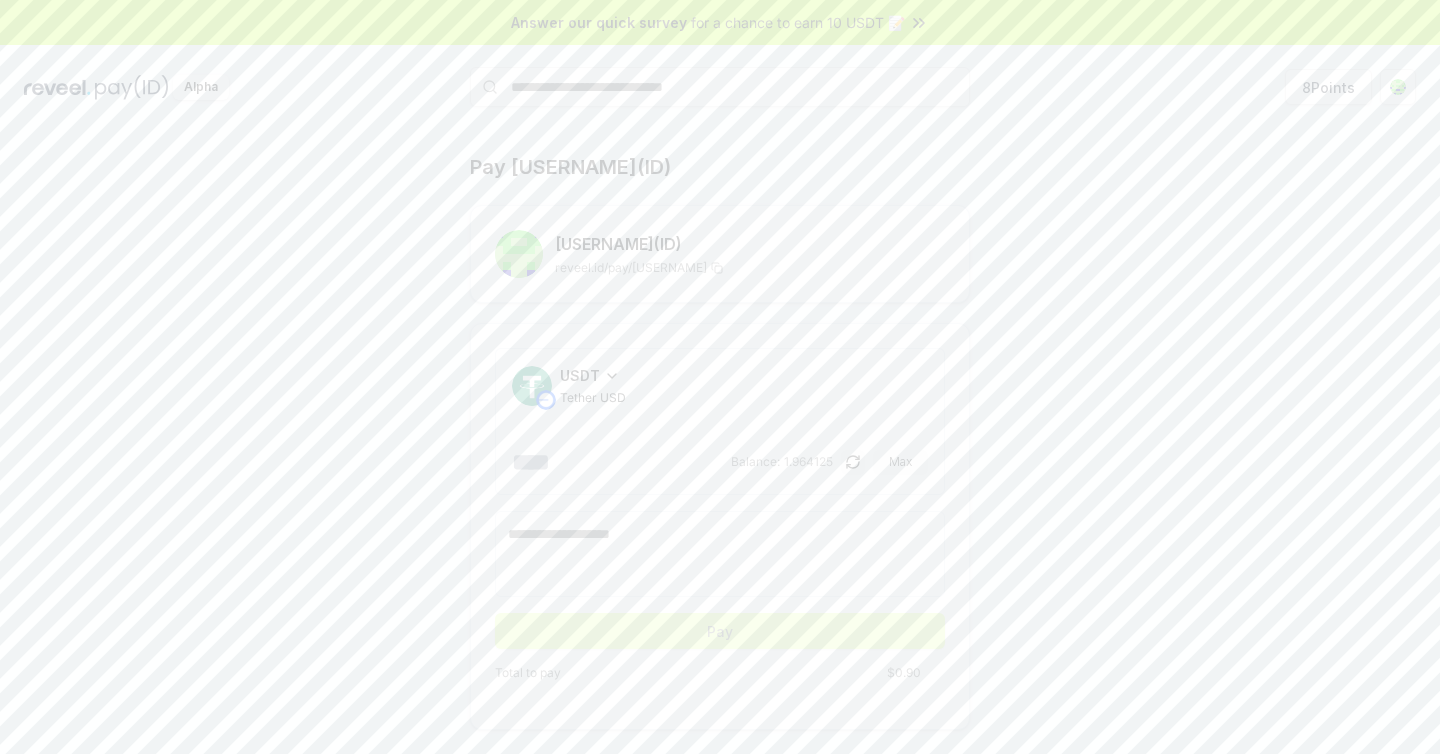 type on "***" 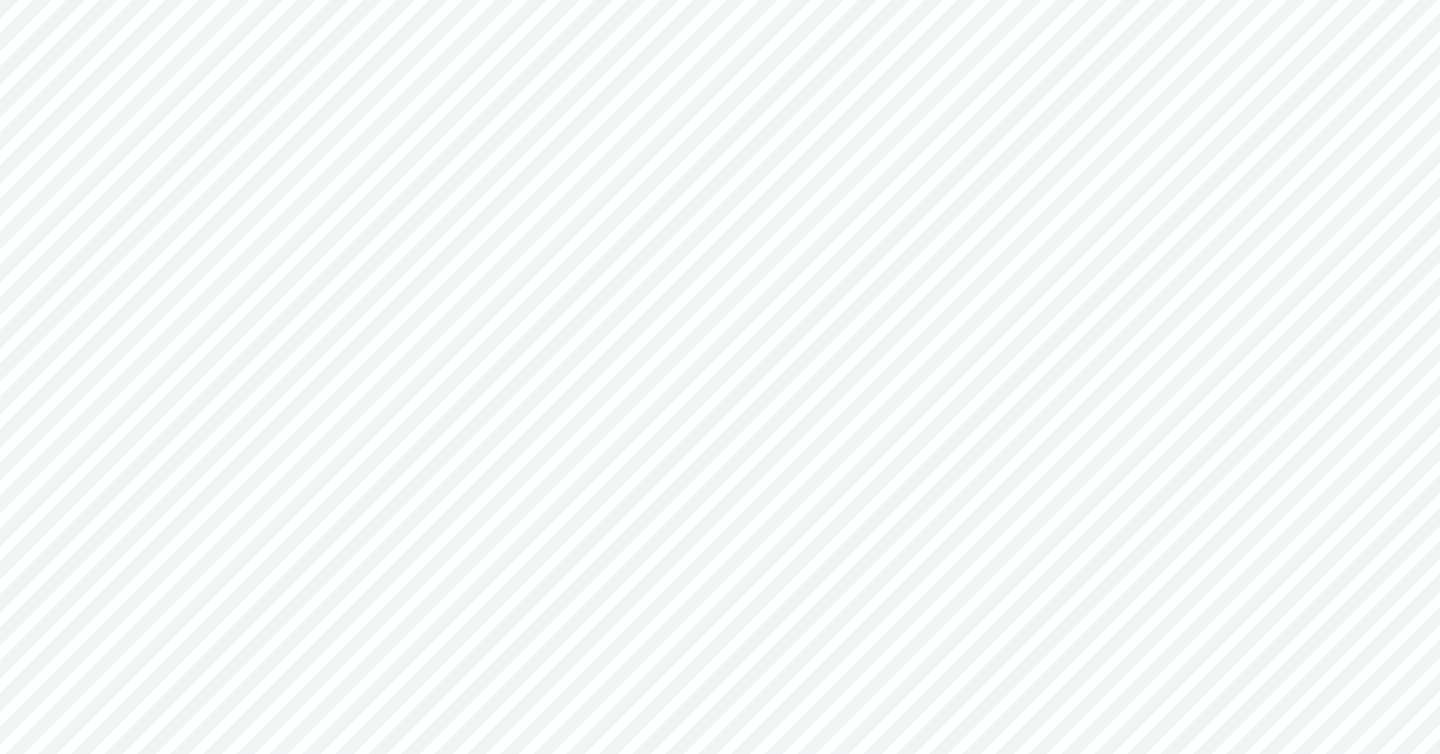 scroll, scrollTop: 0, scrollLeft: 0, axis: both 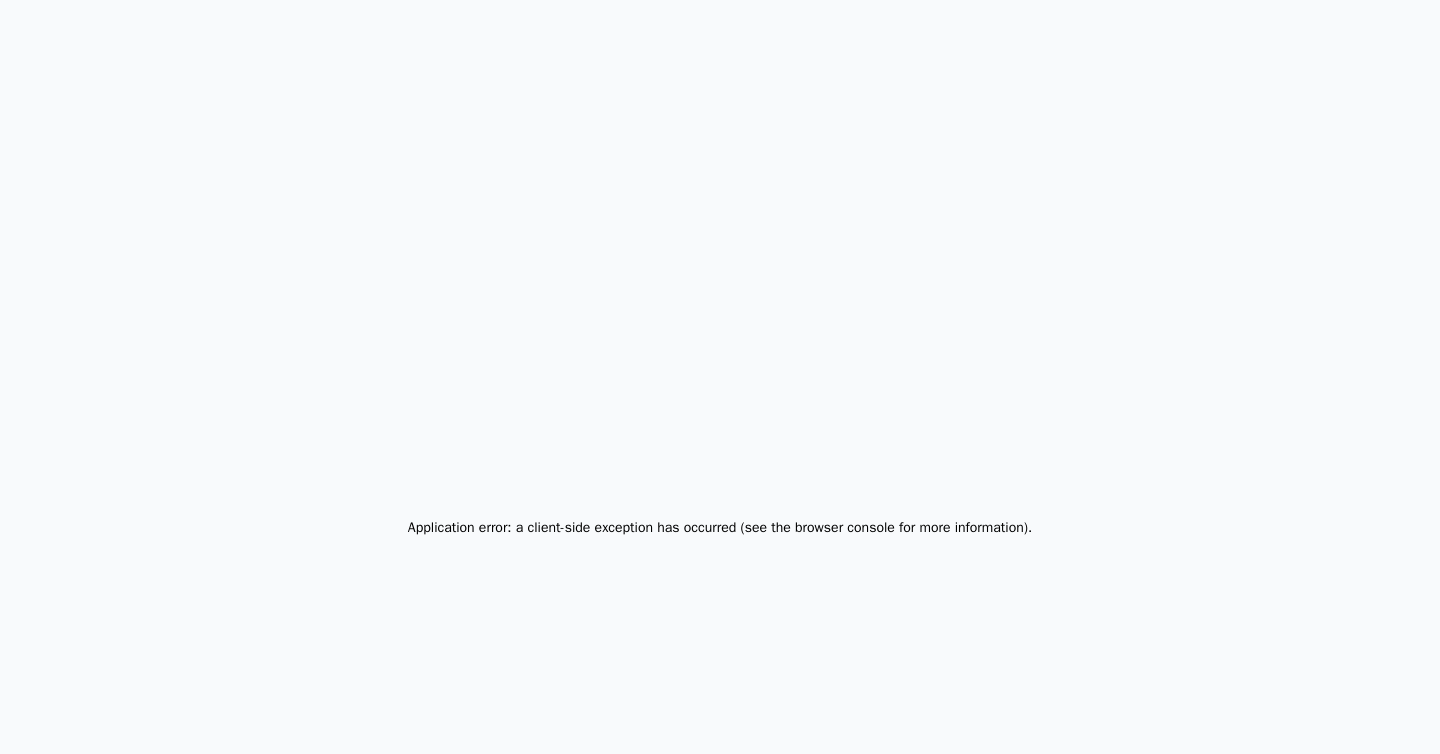click on "Application error: a client-side exception has occurred (see the browser console for more information) ." at bounding box center [720, 527] 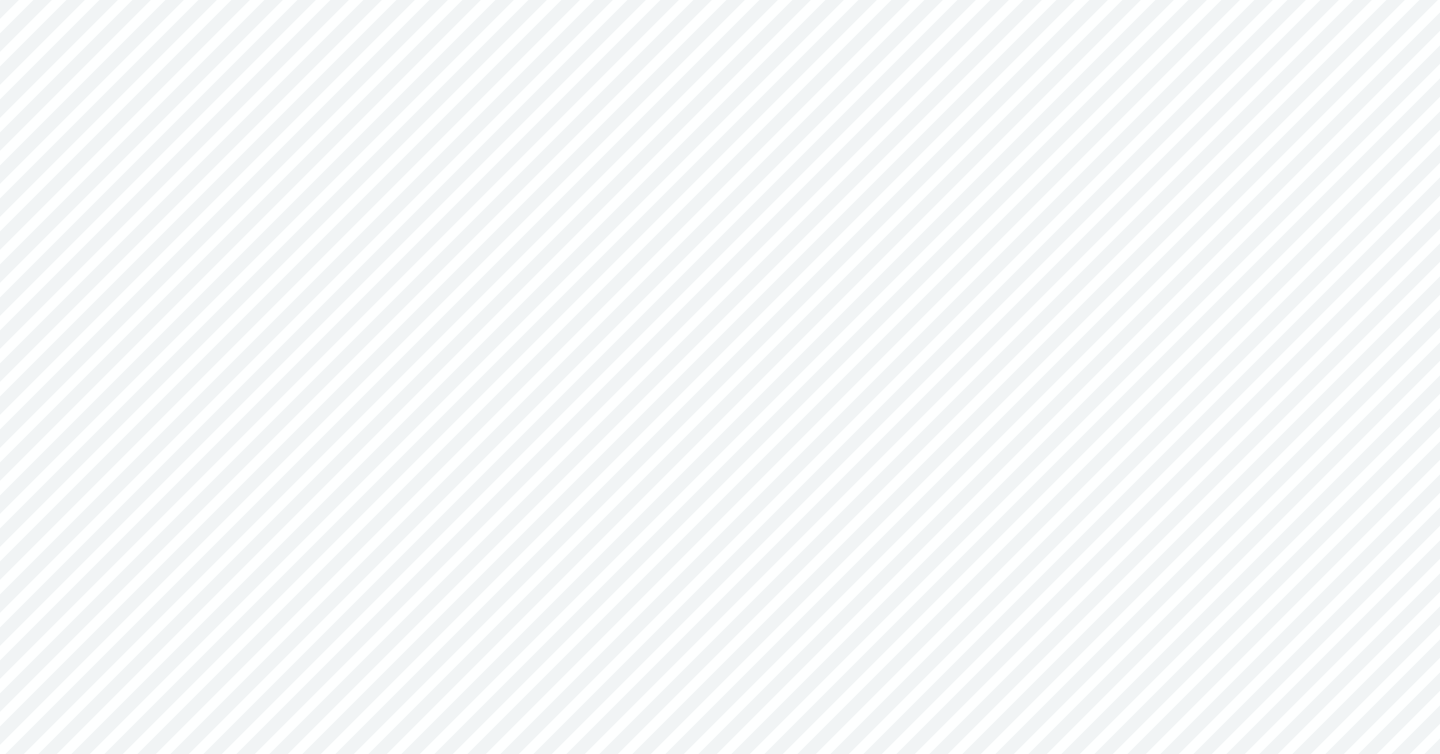 scroll, scrollTop: 0, scrollLeft: 0, axis: both 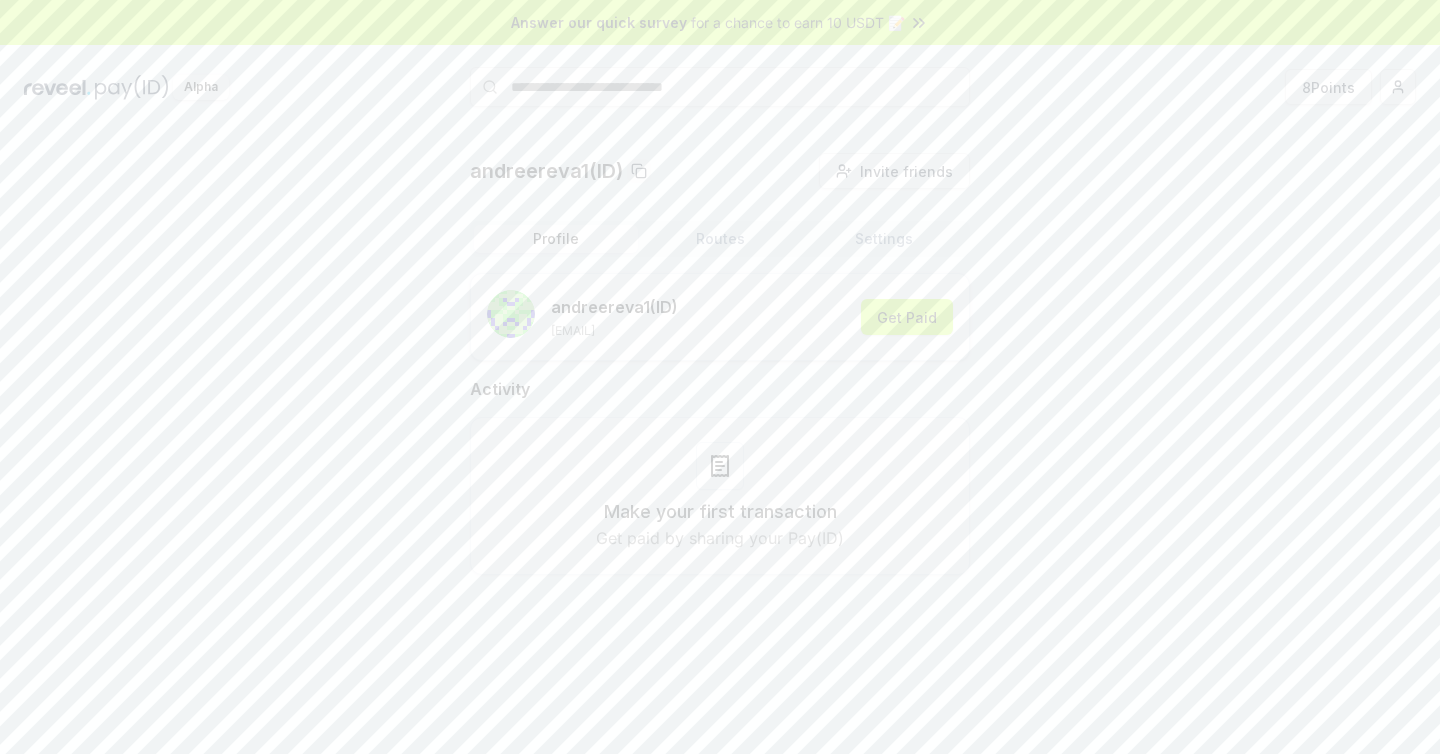click on "Routes" at bounding box center (720, 239) 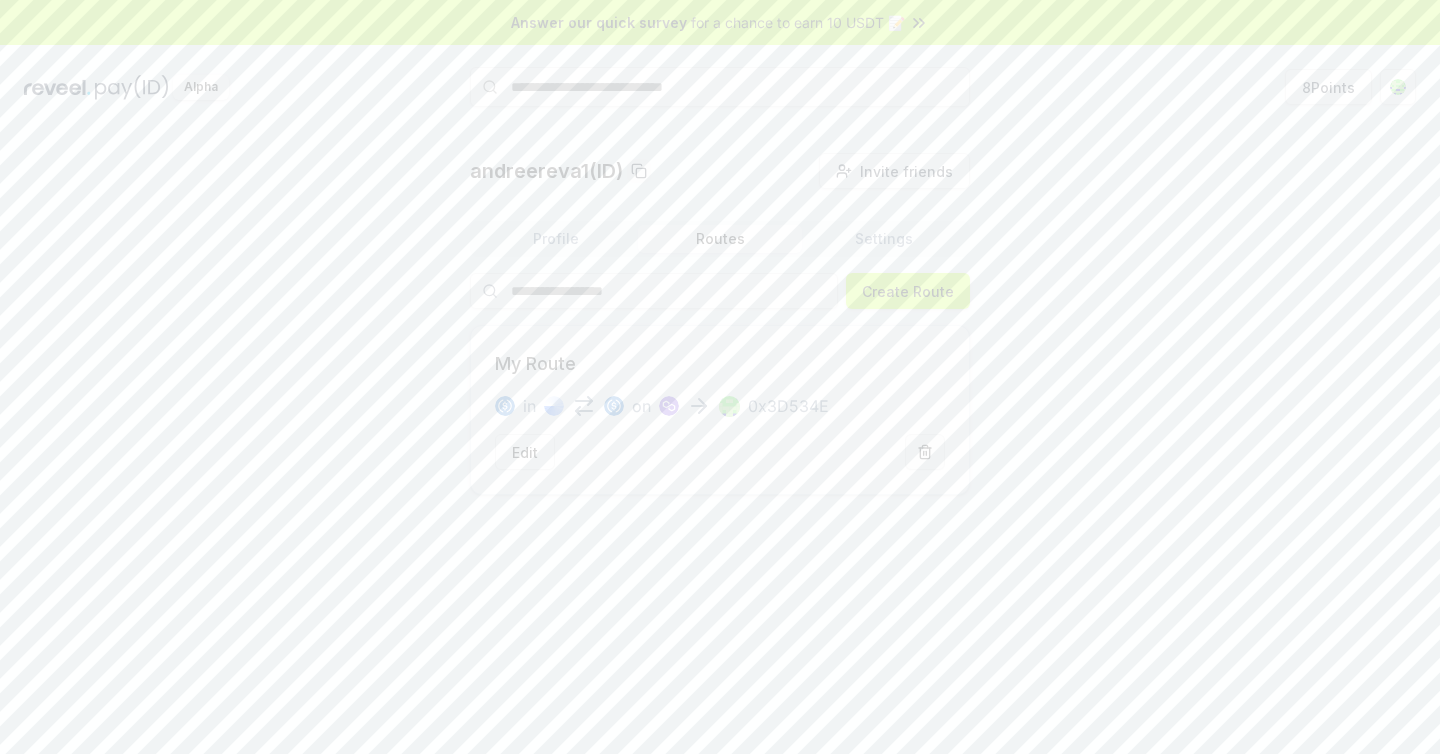 click at bounding box center (925, 452) 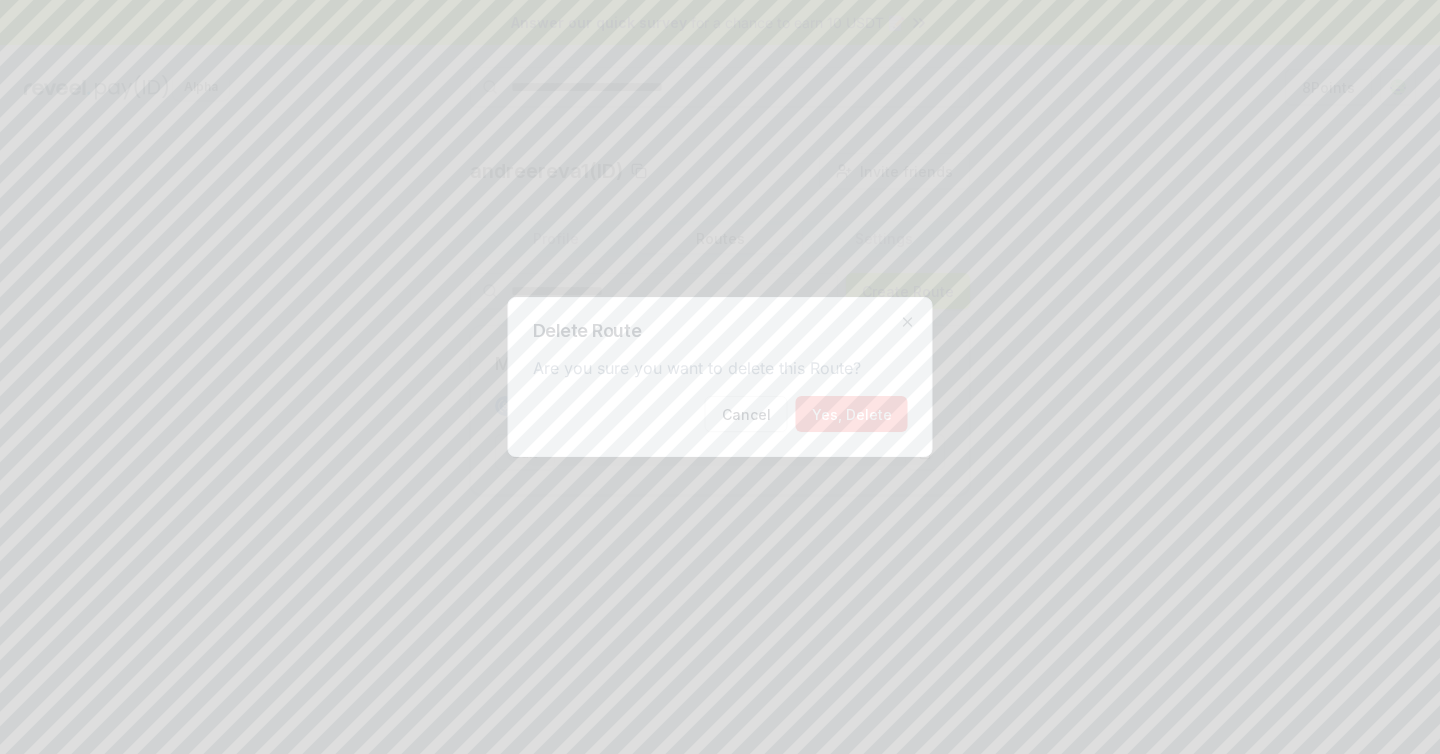 click on "Yes, Delete" at bounding box center (852, 414) 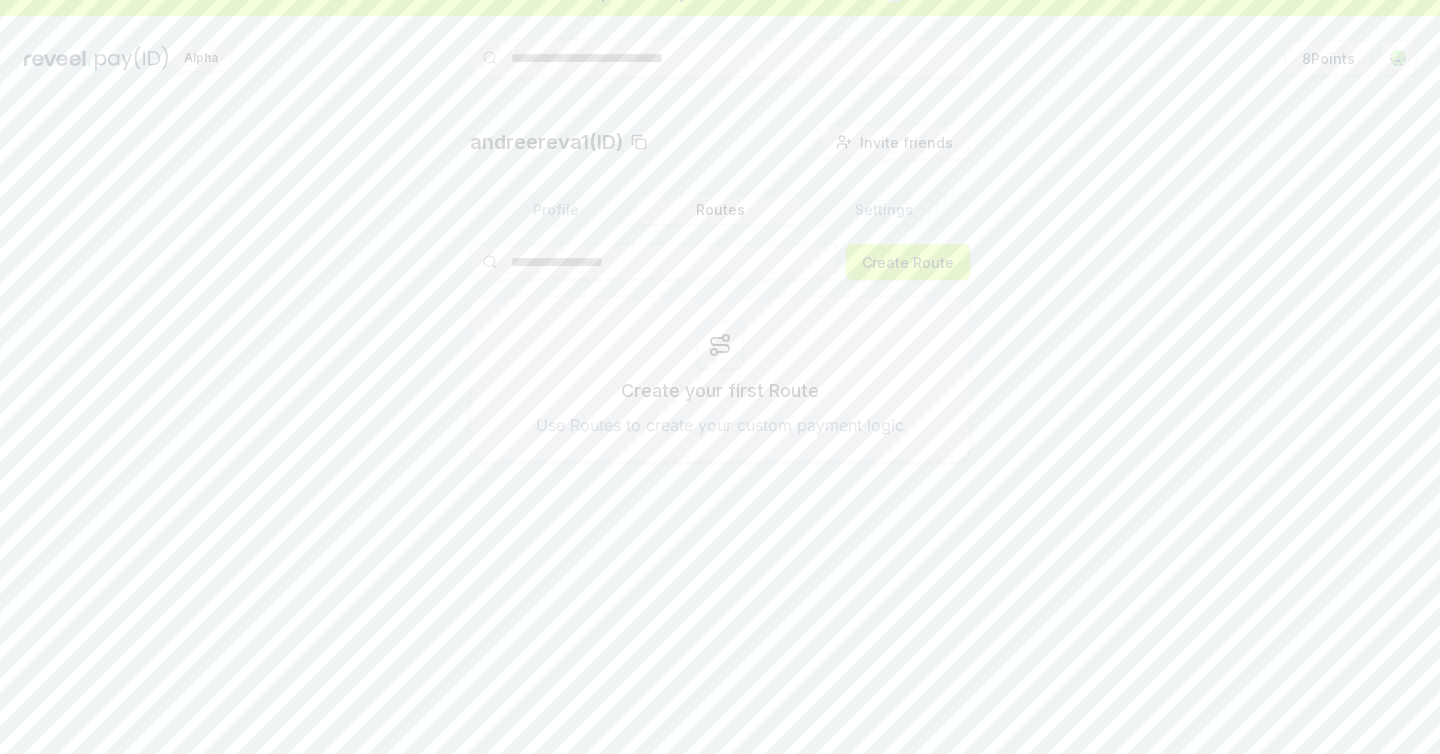 scroll, scrollTop: 57, scrollLeft: 0, axis: vertical 